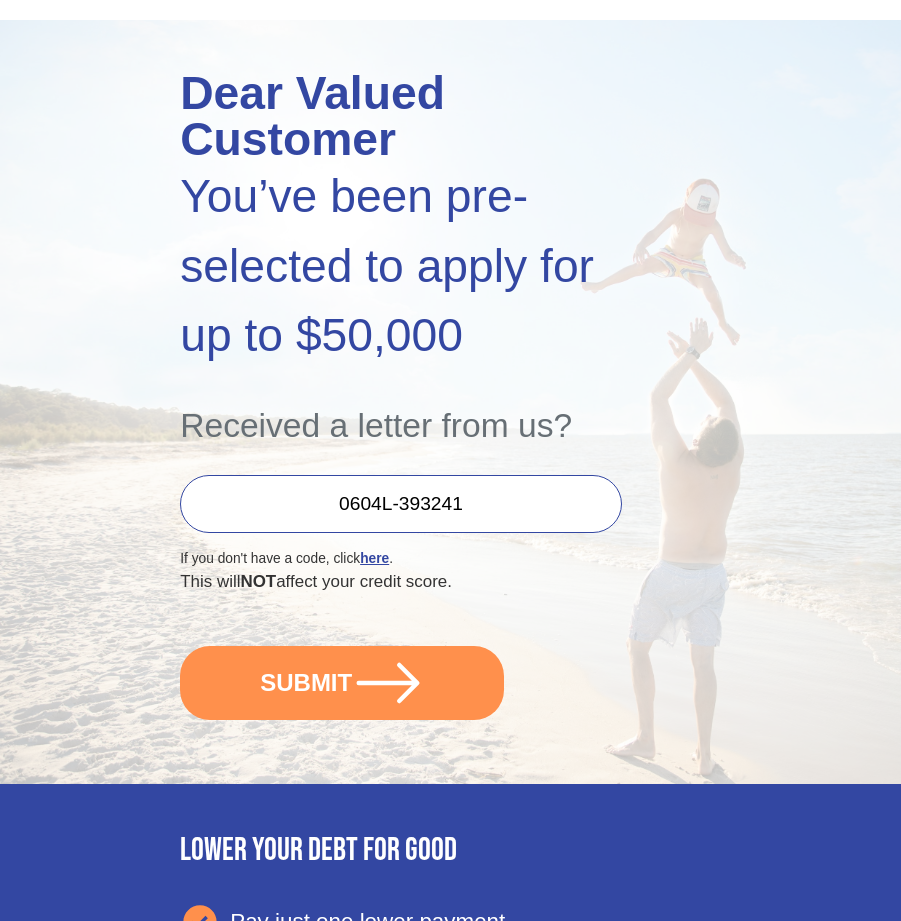 scroll, scrollTop: 200, scrollLeft: 0, axis: vertical 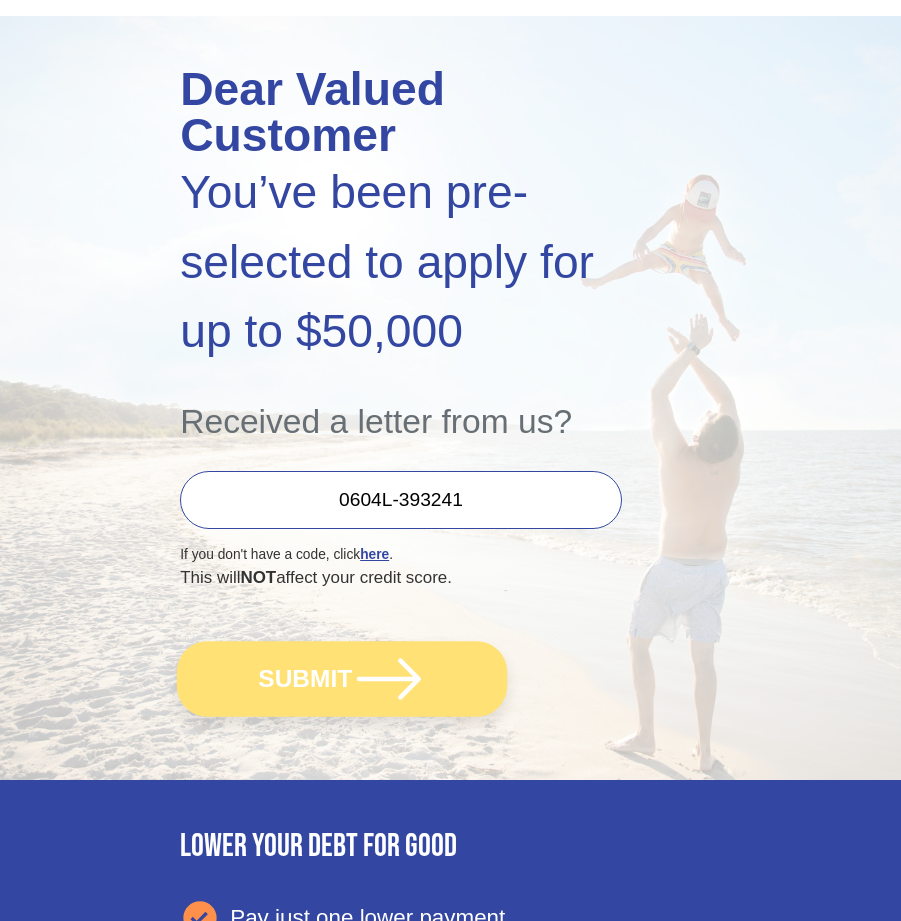 click 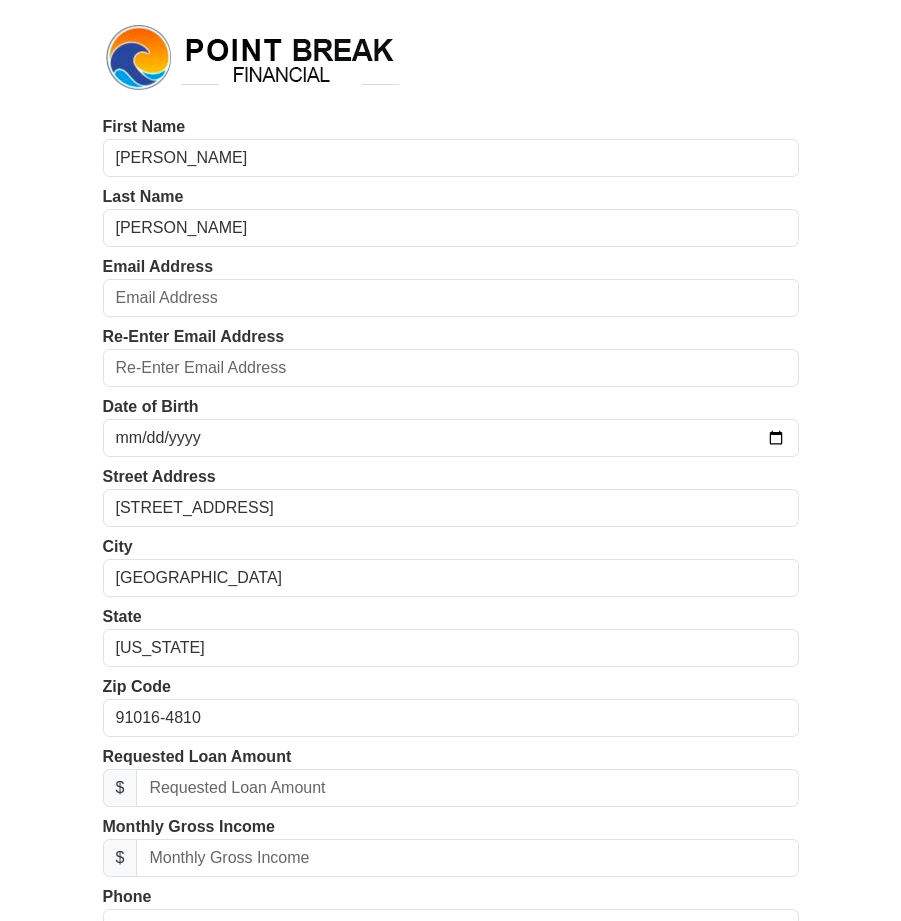 scroll, scrollTop: 0, scrollLeft: 0, axis: both 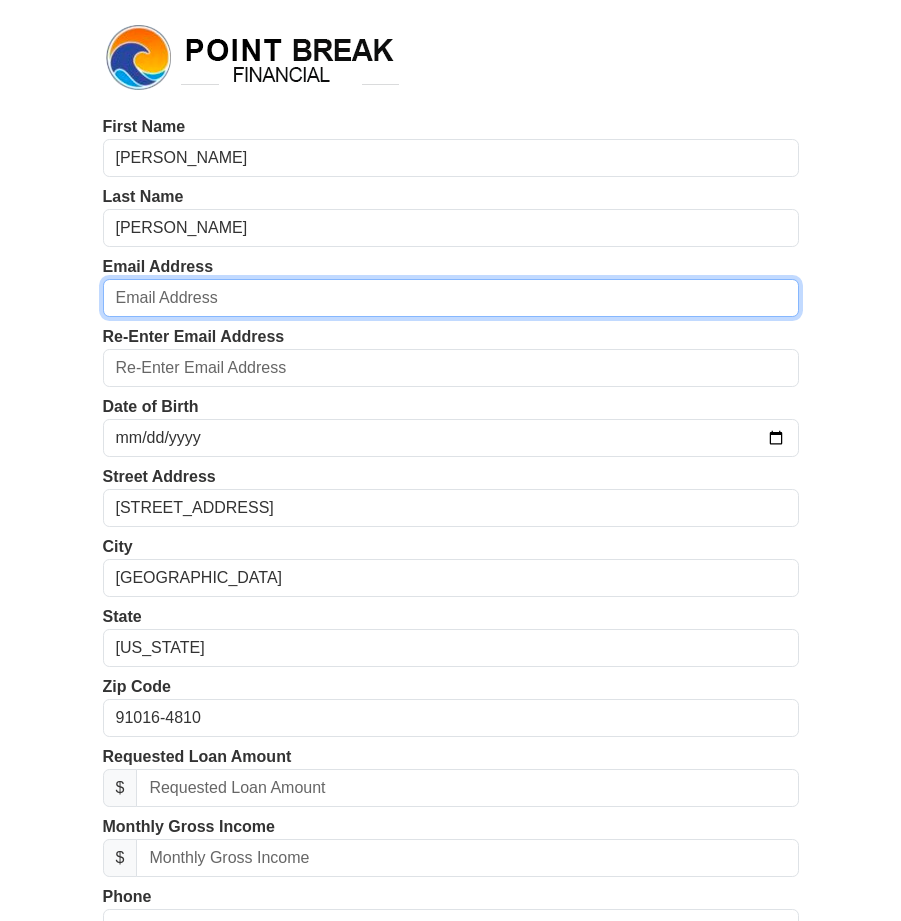 click at bounding box center [451, 298] 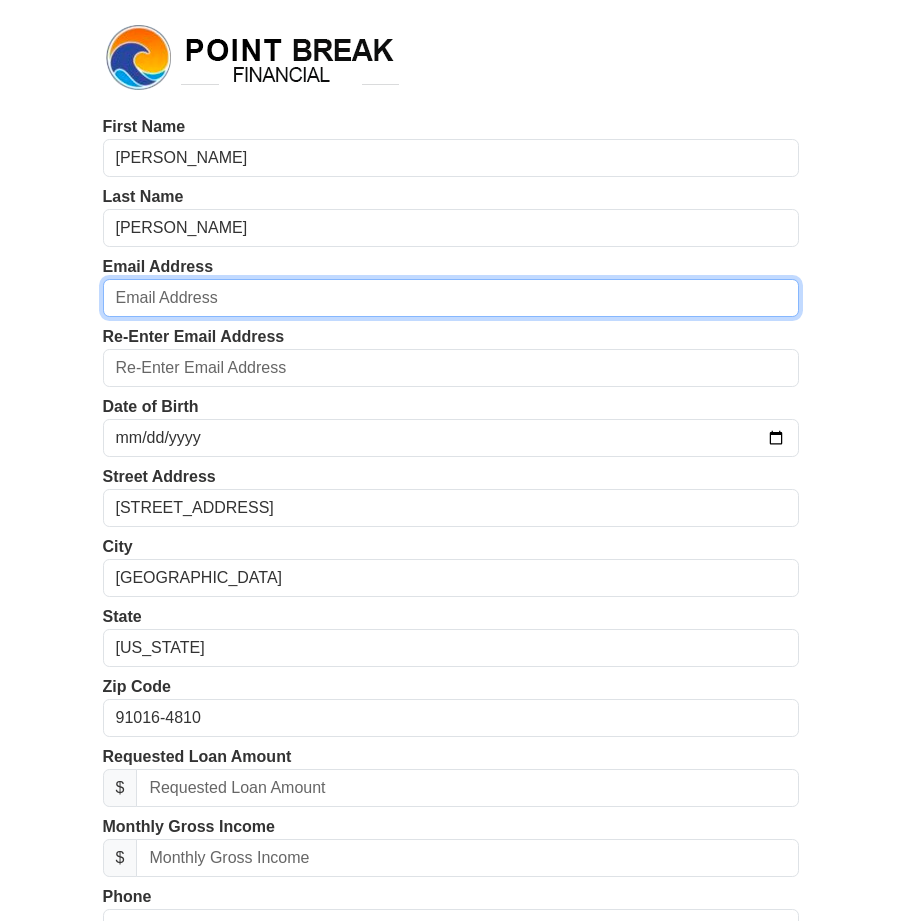 type on "[EMAIL_ADDRESS][DOMAIN_NAME]" 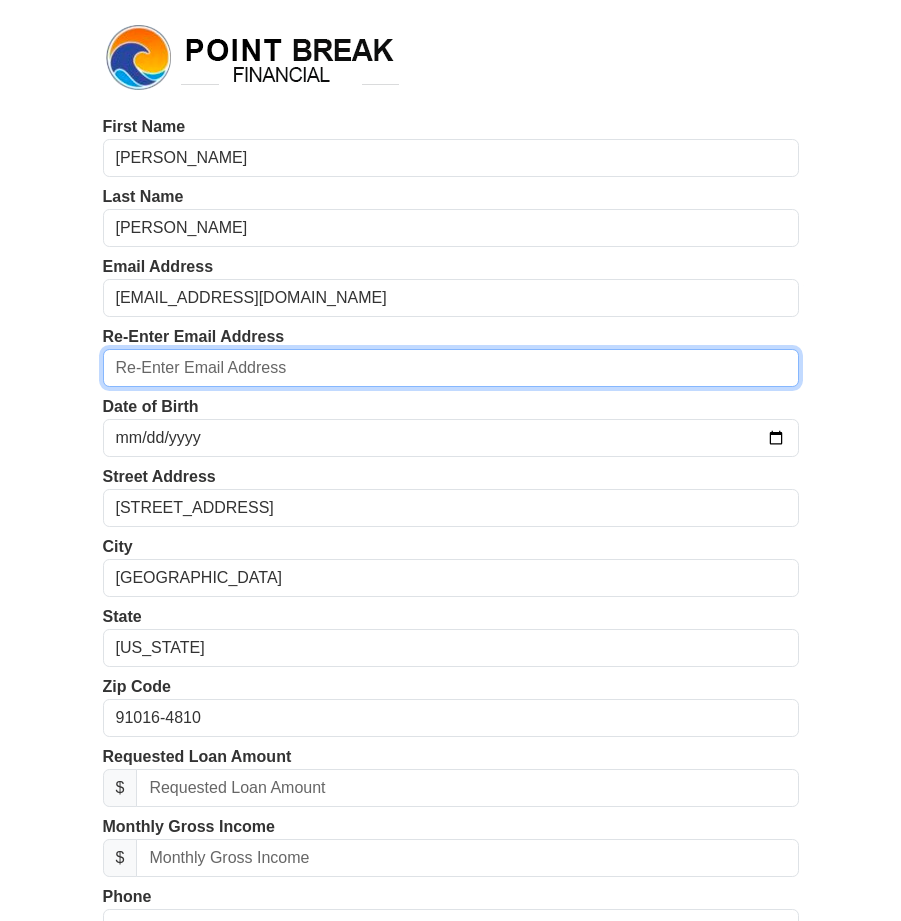 click at bounding box center (451, 368) 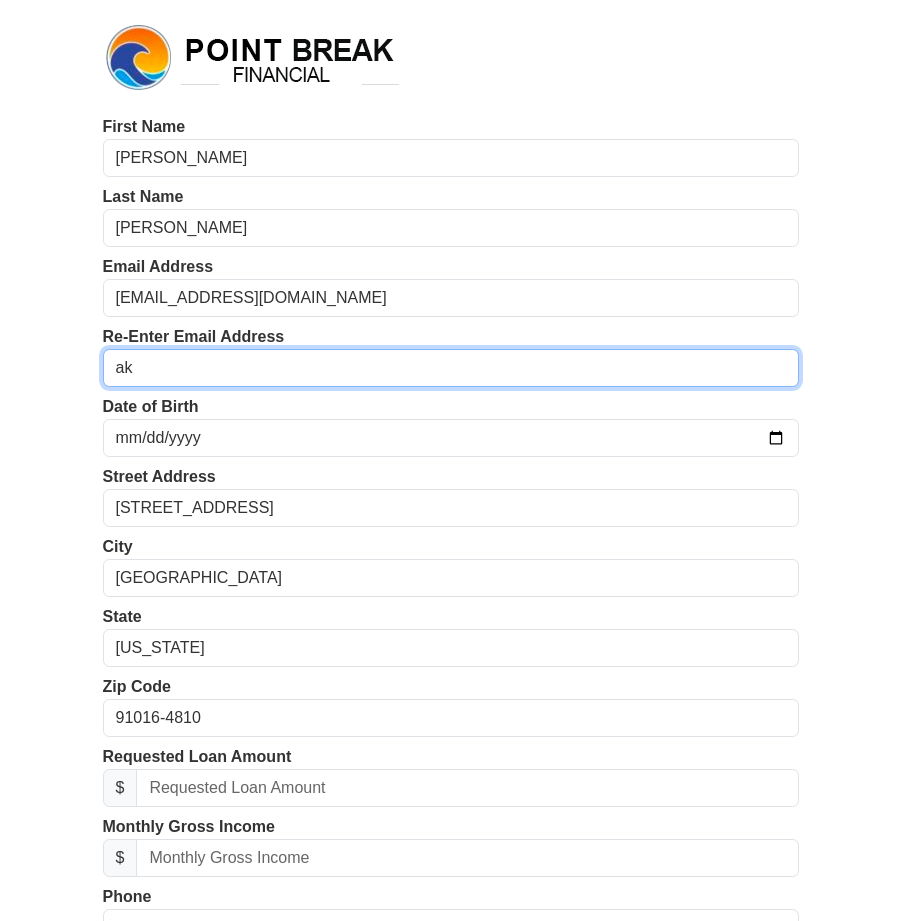type on "ak" 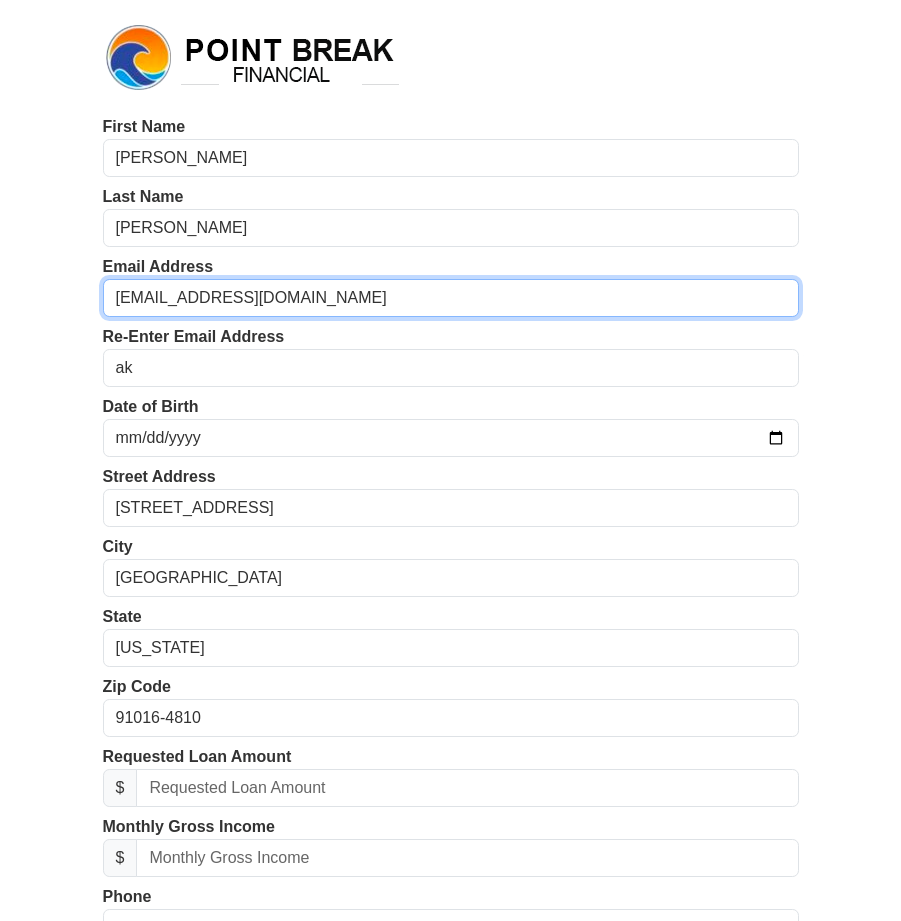 drag, startPoint x: 362, startPoint y: 286, endPoint x: 57, endPoint y: 294, distance: 305.1049 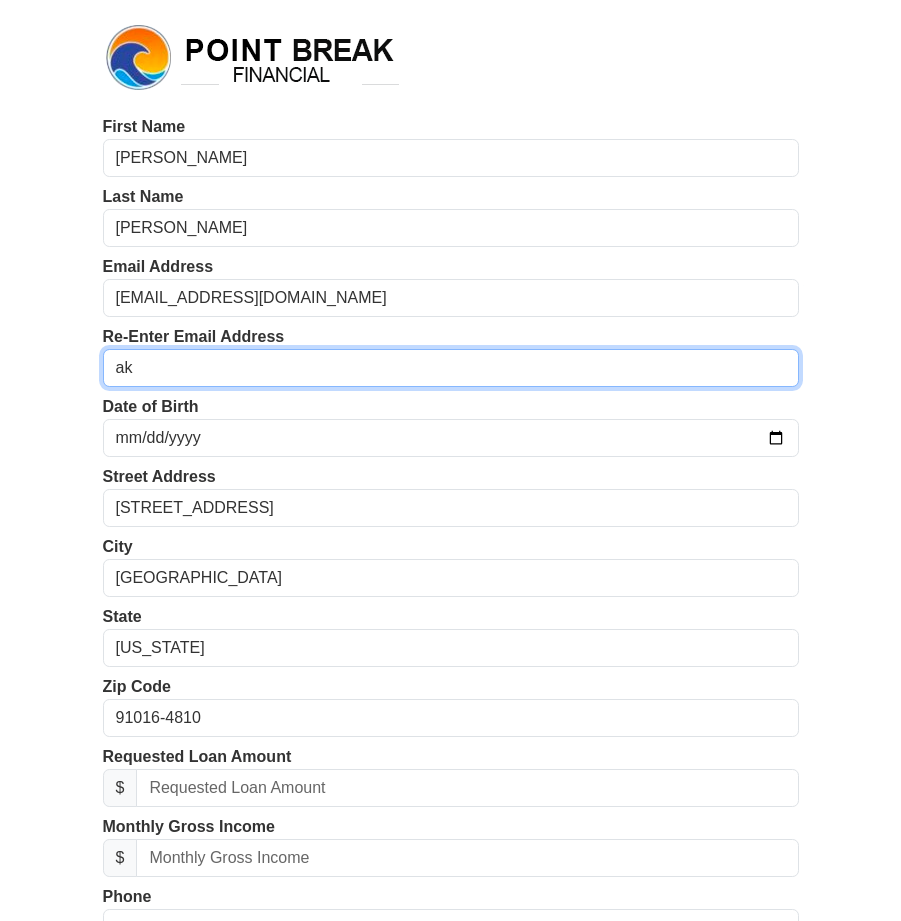drag, startPoint x: 250, startPoint y: 369, endPoint x: -32, endPoint y: 373, distance: 282.02838 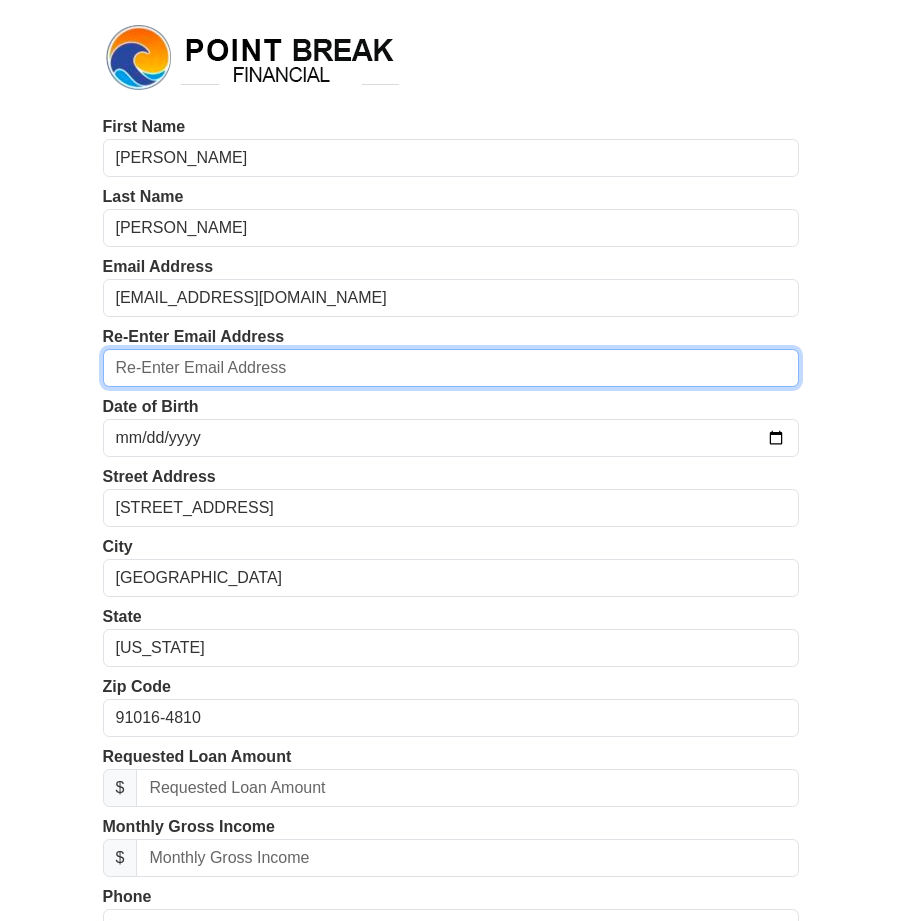 paste on "[EMAIL_ADDRESS][DOMAIN_NAME]" 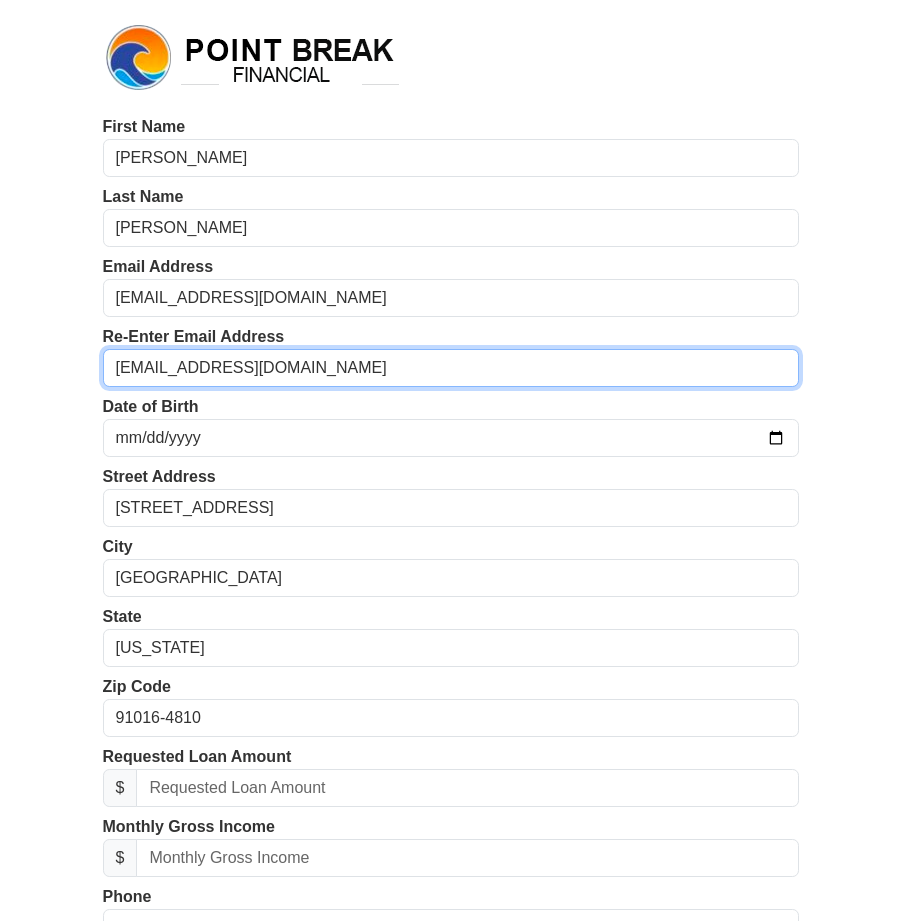 type on "[EMAIL_ADDRESS][DOMAIN_NAME]" 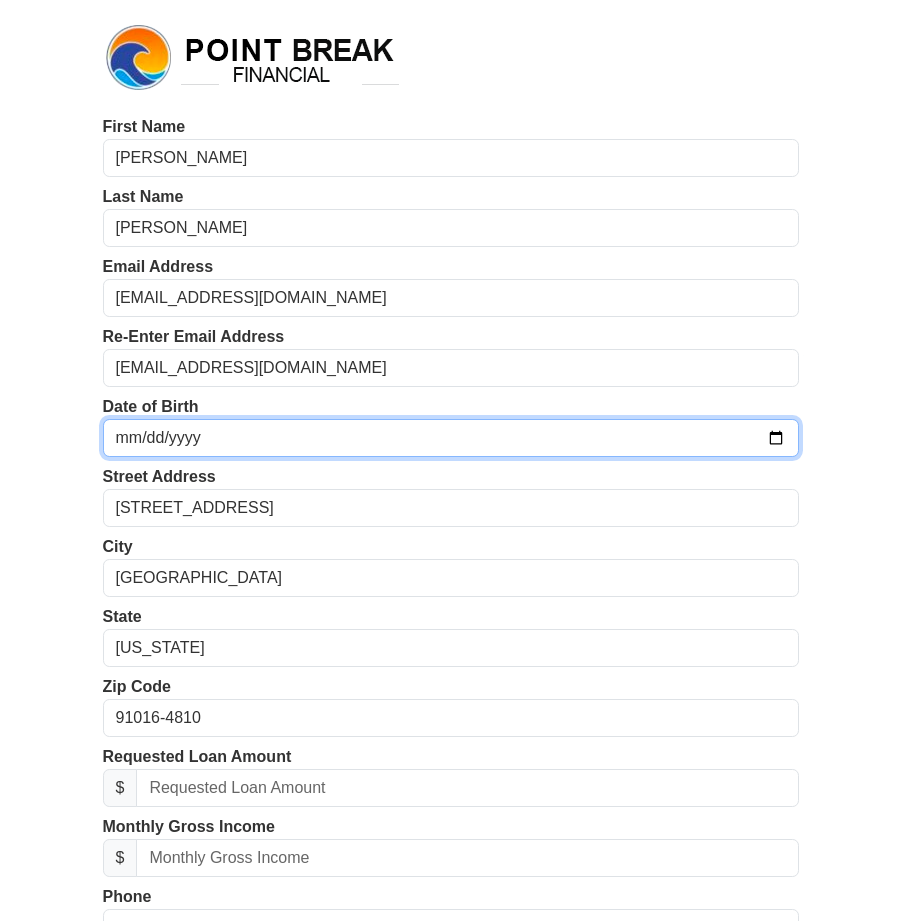 click at bounding box center [451, 438] 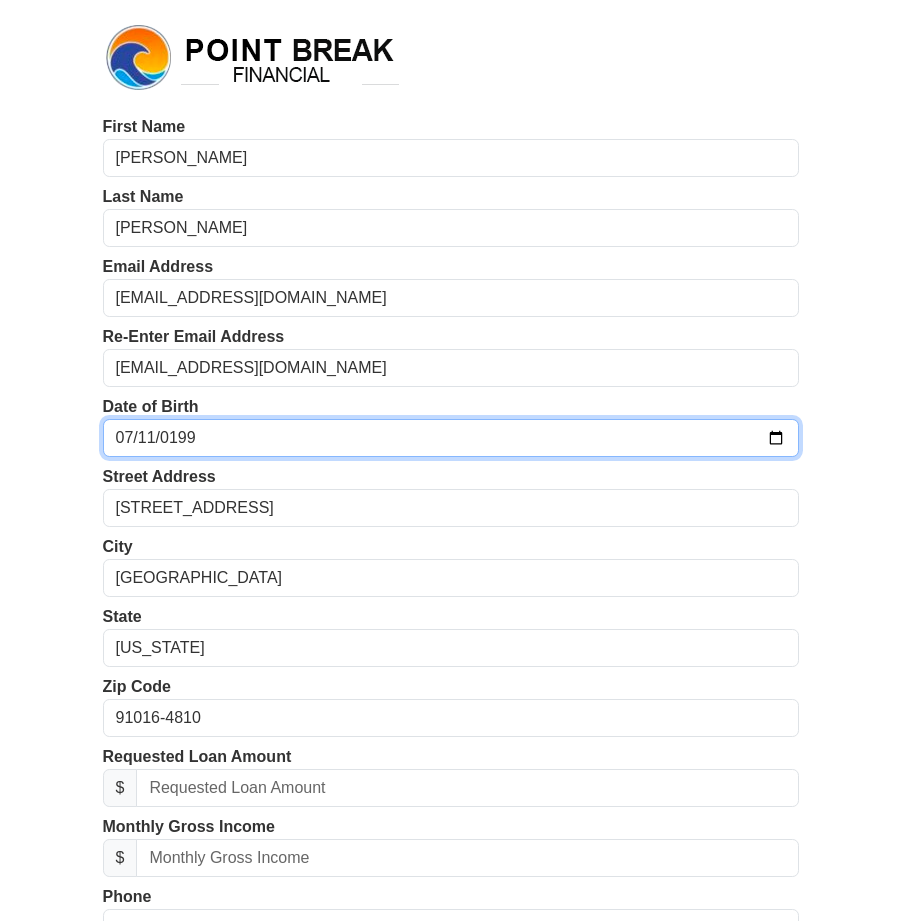 type on "[DATE]" 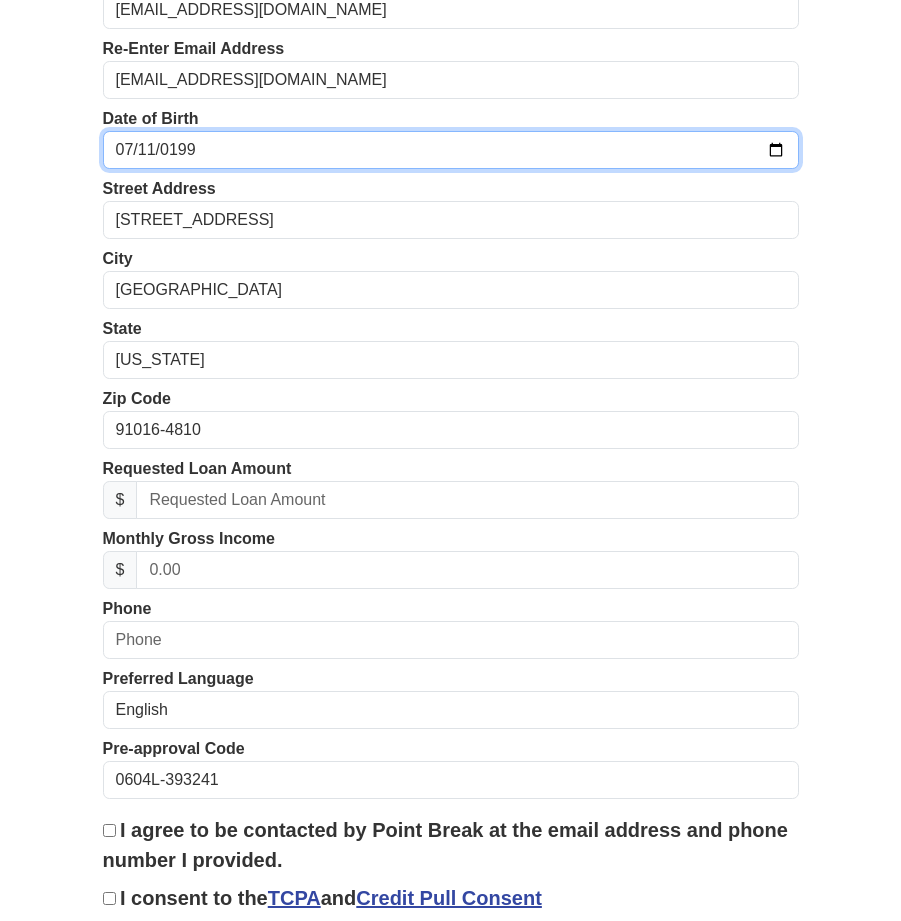 scroll, scrollTop: 300, scrollLeft: 0, axis: vertical 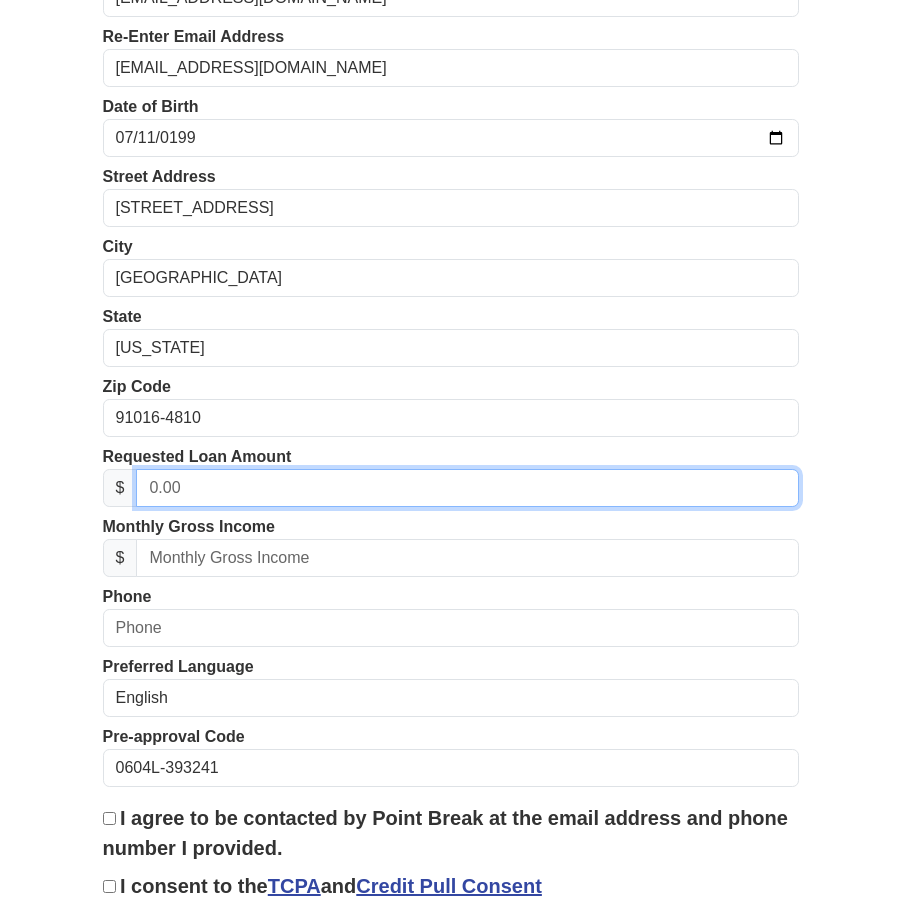 click at bounding box center [467, 488] 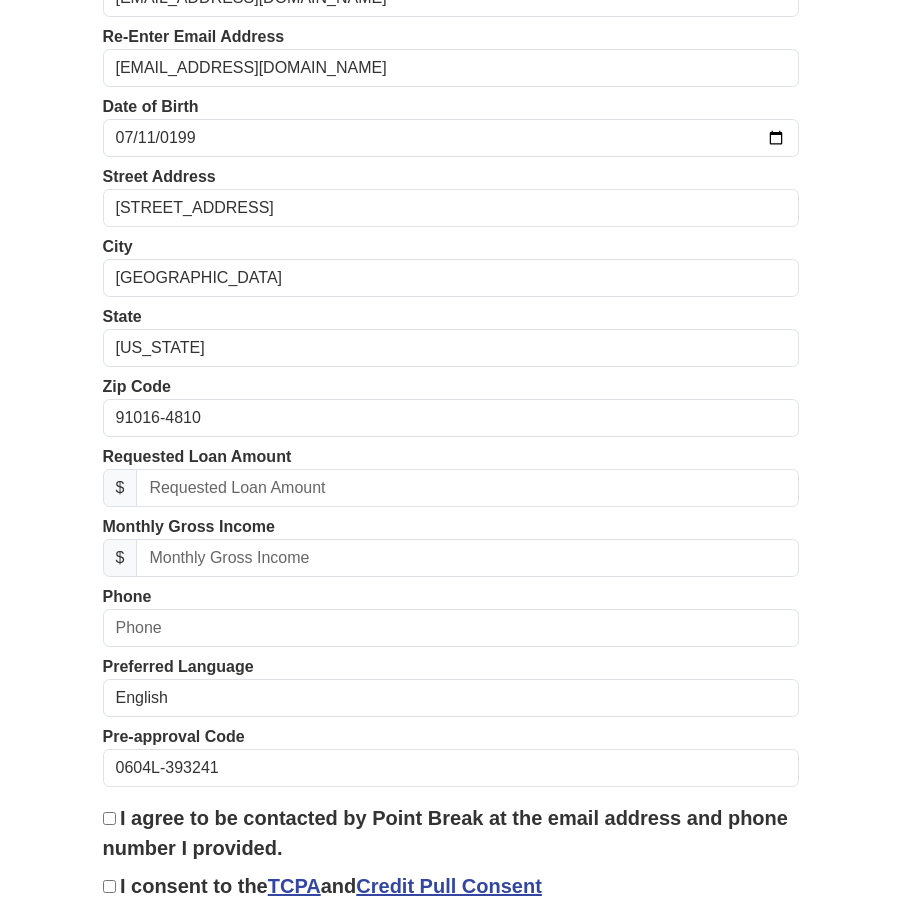 click on "Preferred Language" at bounding box center [178, 666] 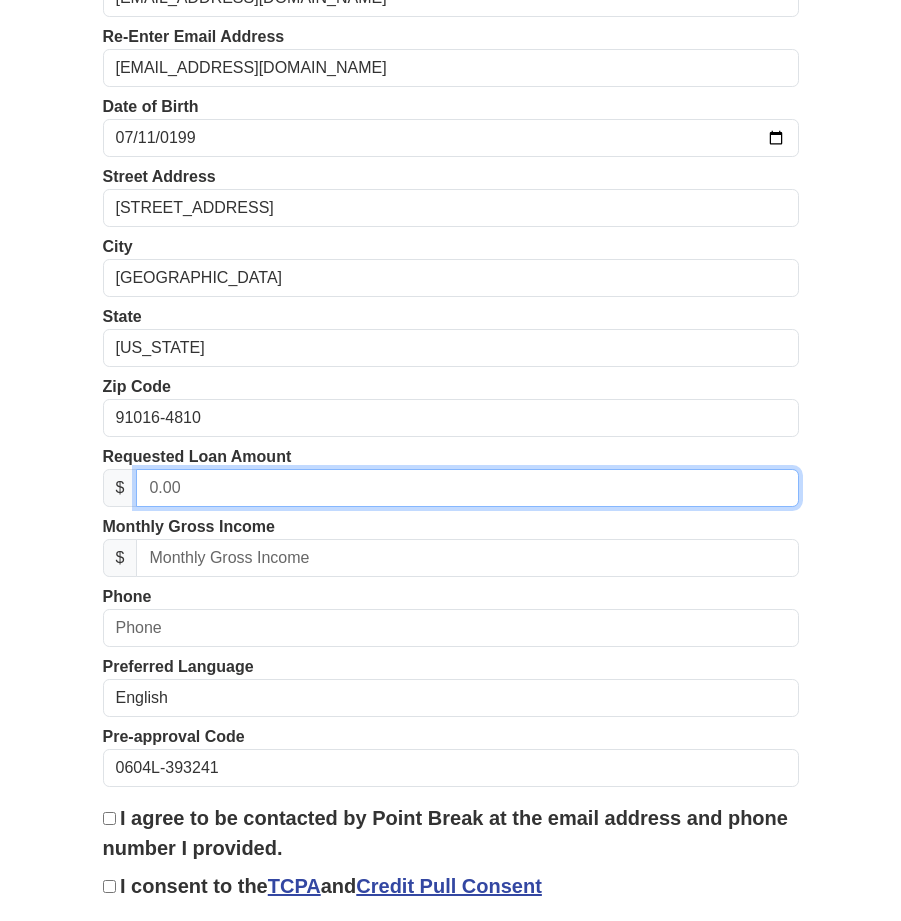 click at bounding box center (467, 488) 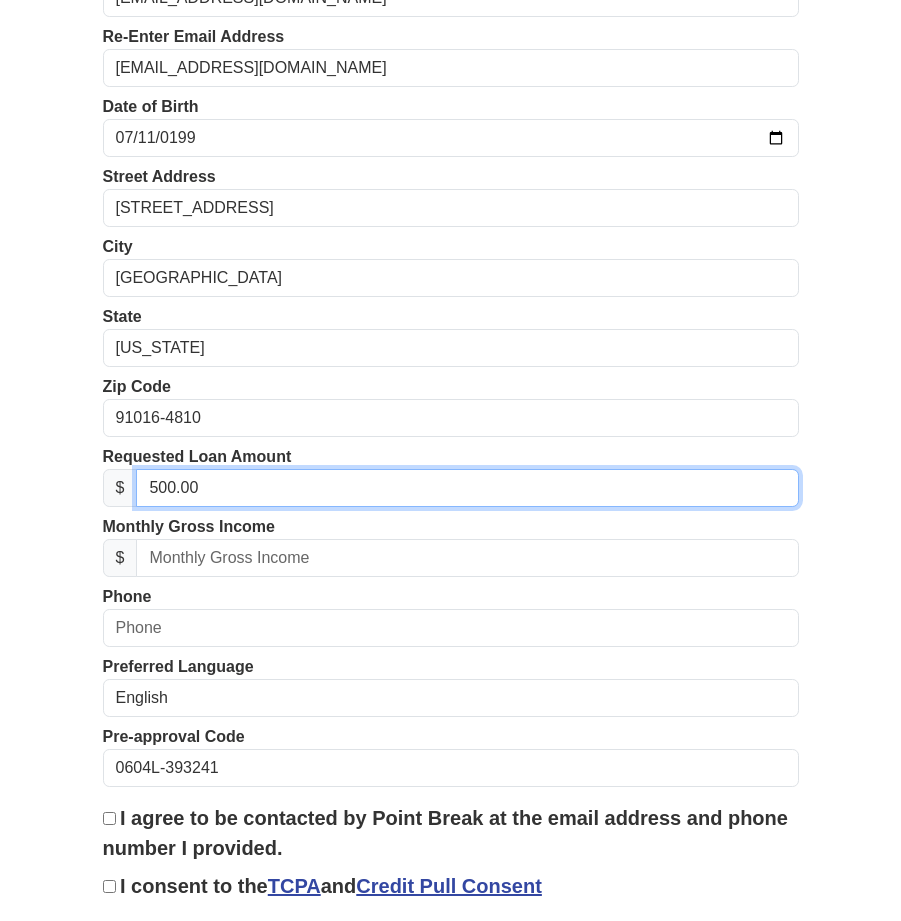 type on "5,000.00" 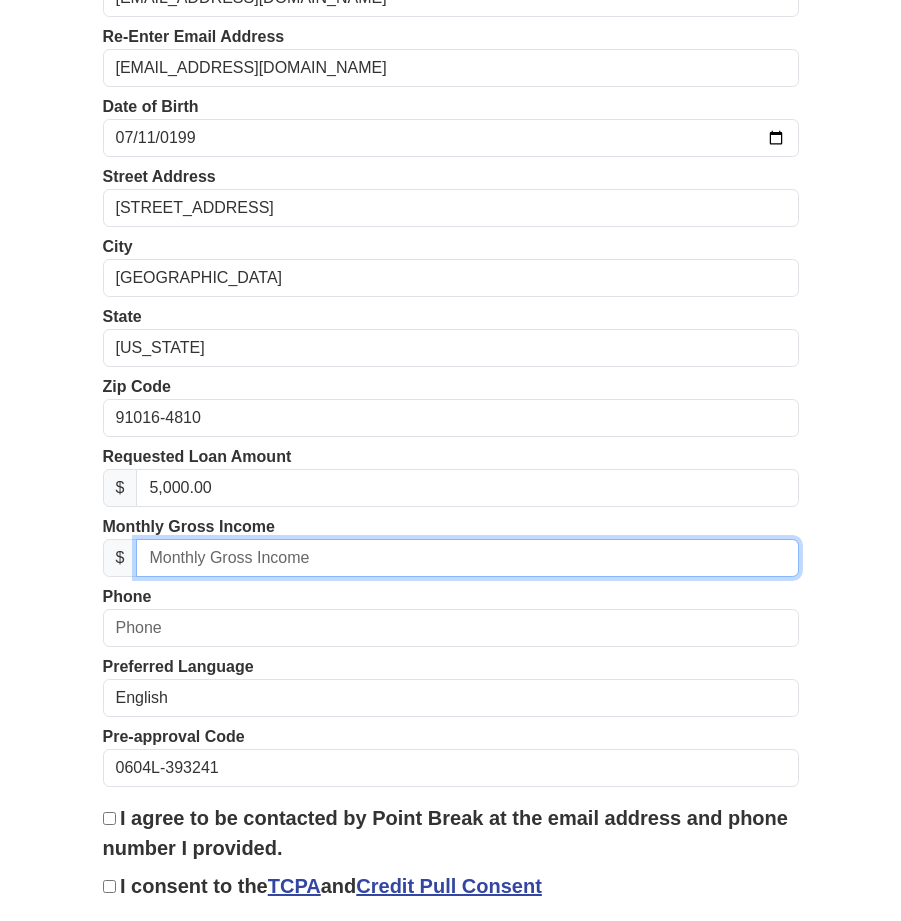 click at bounding box center [467, 558] 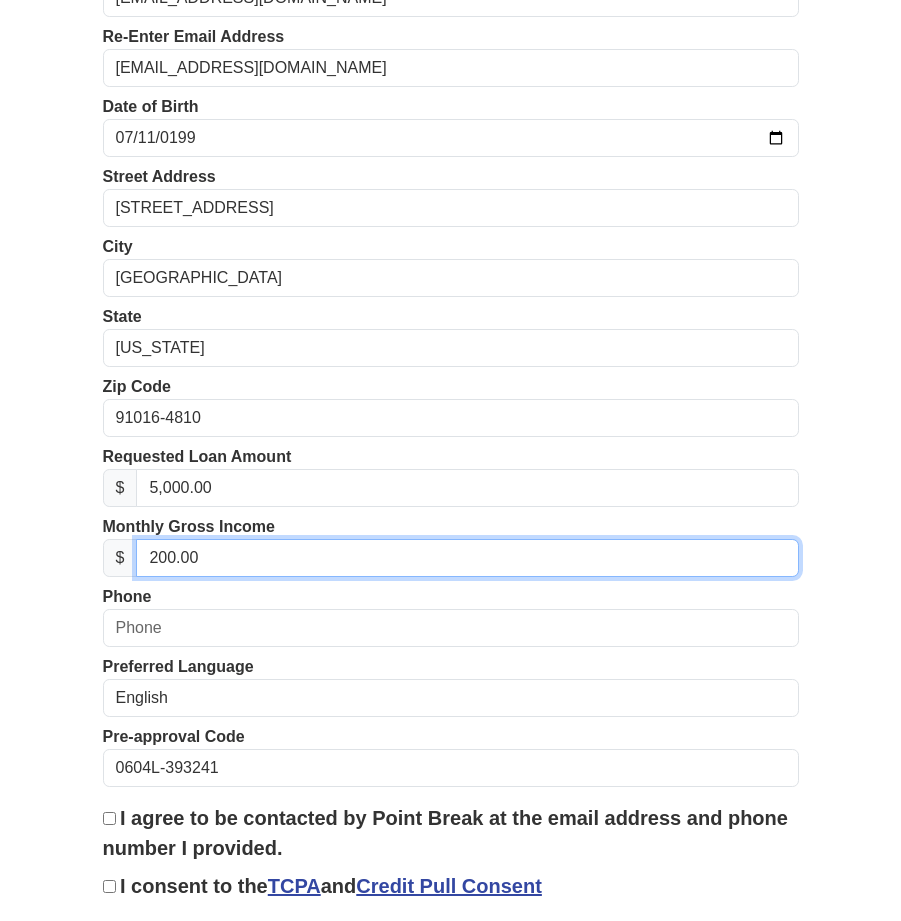 type on "2,000.00" 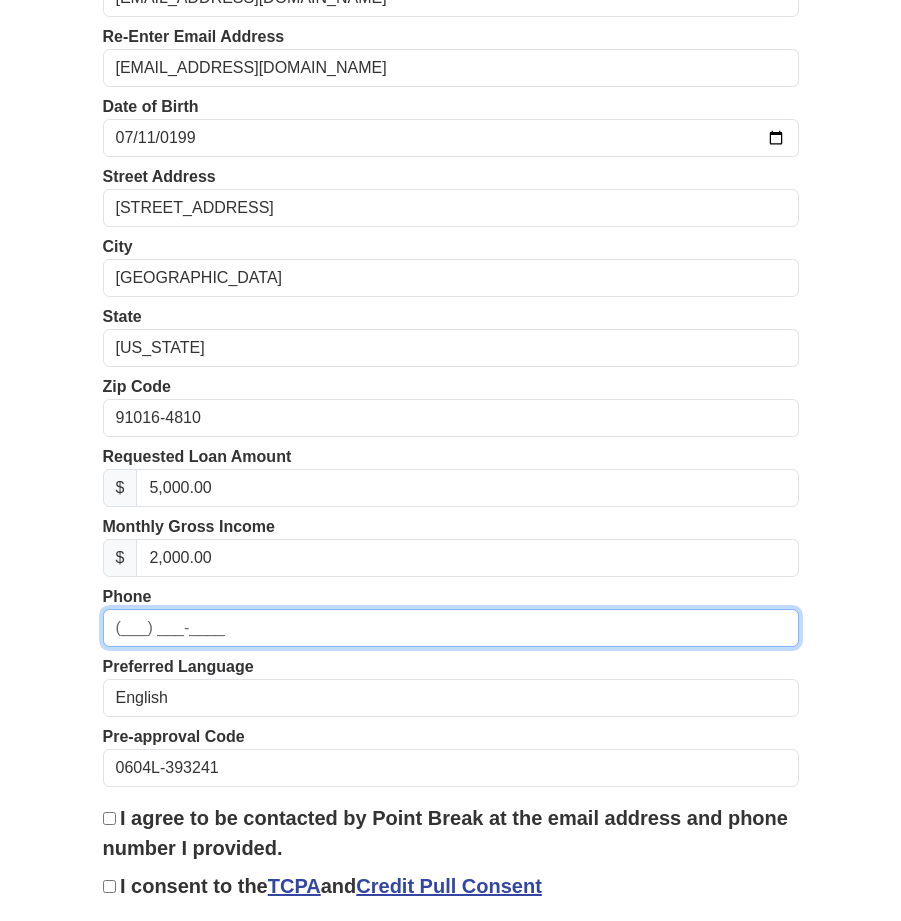 drag, startPoint x: 244, startPoint y: 624, endPoint x: 263, endPoint y: 621, distance: 19.235384 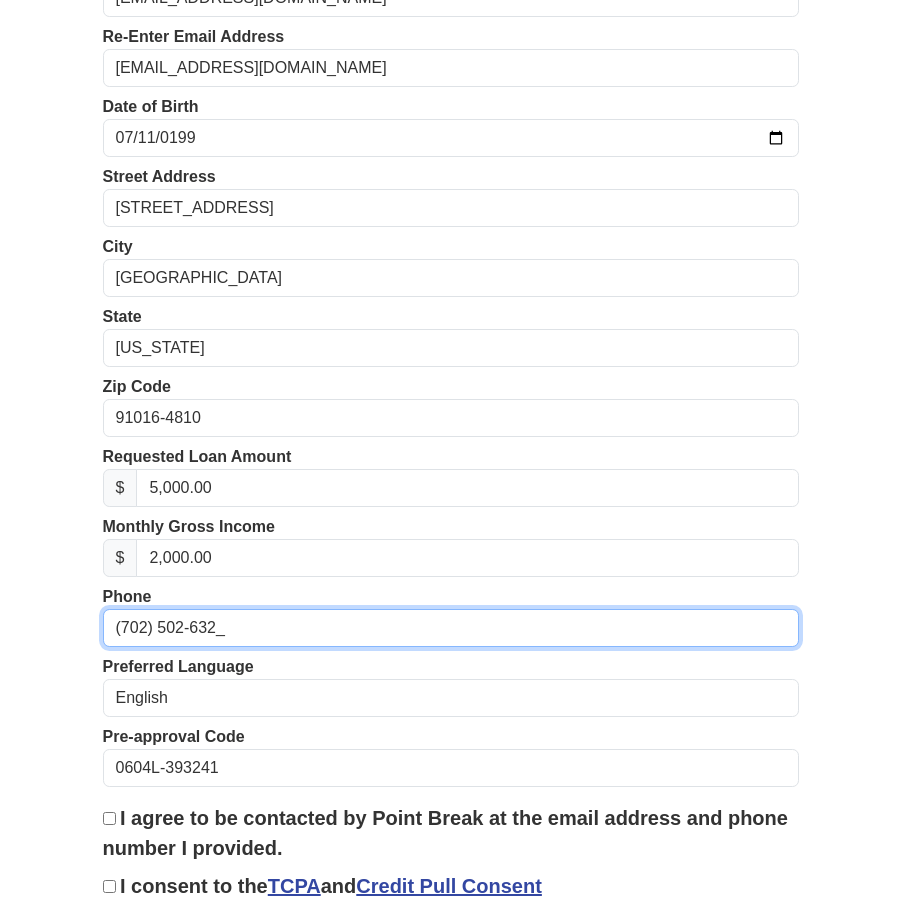 type on "[PHONE_NUMBER]" 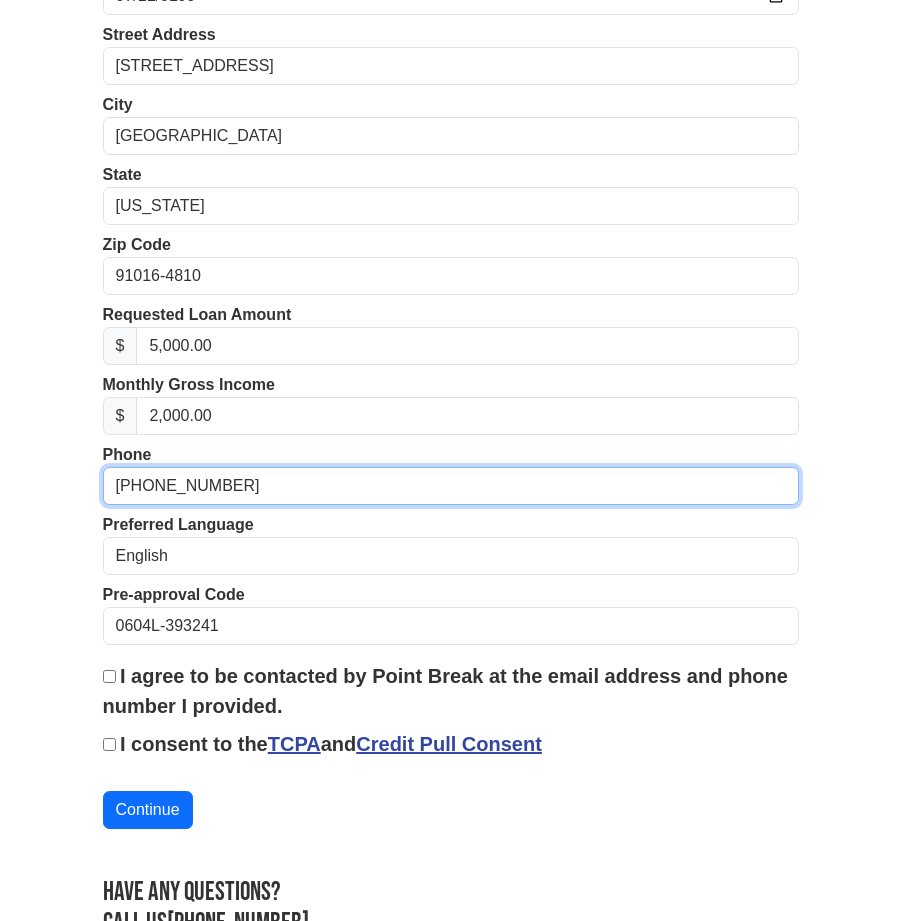 scroll, scrollTop: 500, scrollLeft: 0, axis: vertical 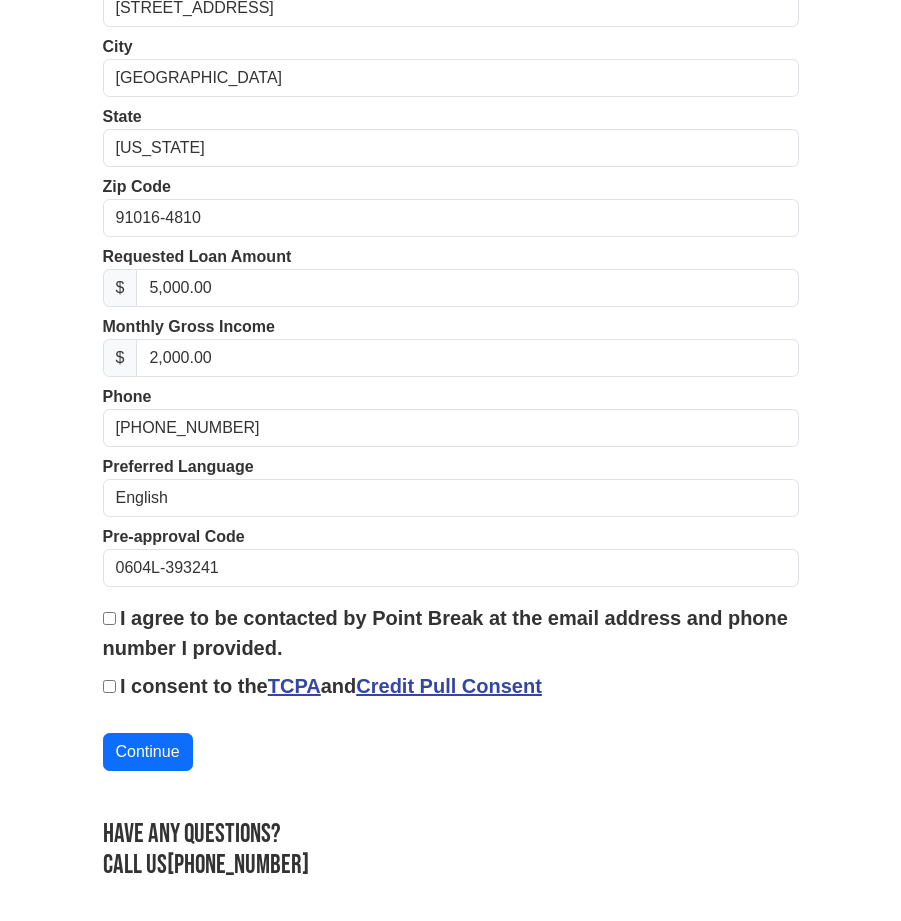 click on "I agree to be contacted by Point Break at the email address and phone number I provided." at bounding box center (445, 633) 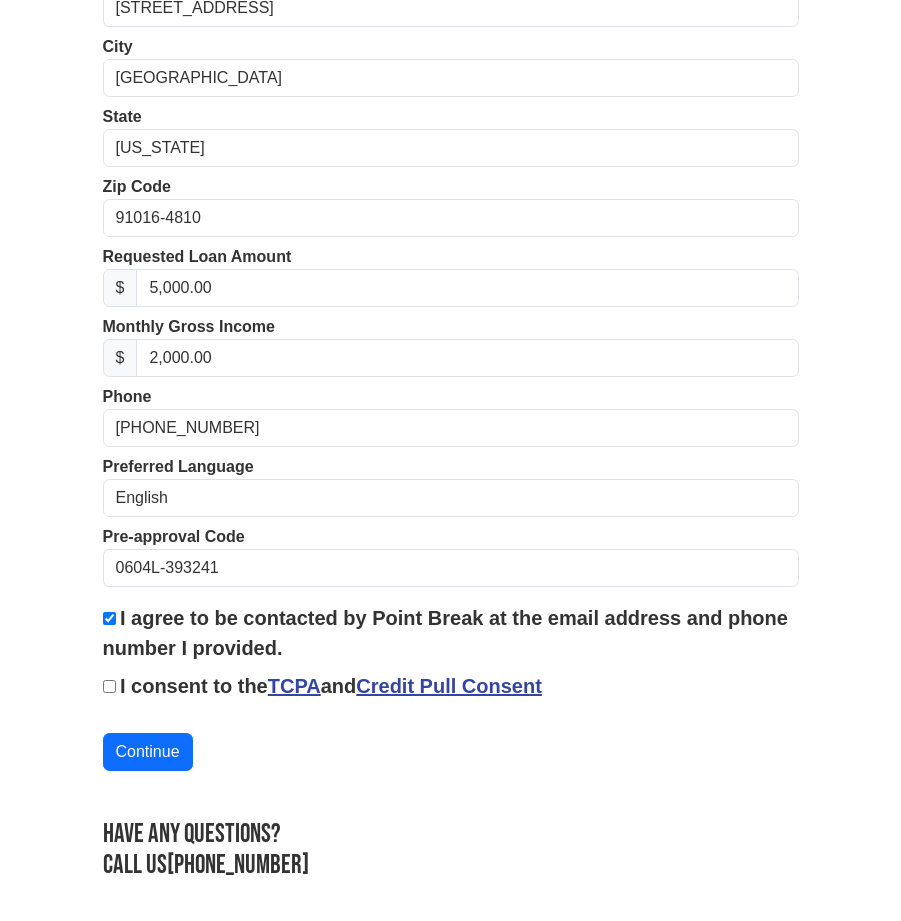 click on "I agree to be contacted by Point Break at the email address and phone number I provided." at bounding box center (445, 633) 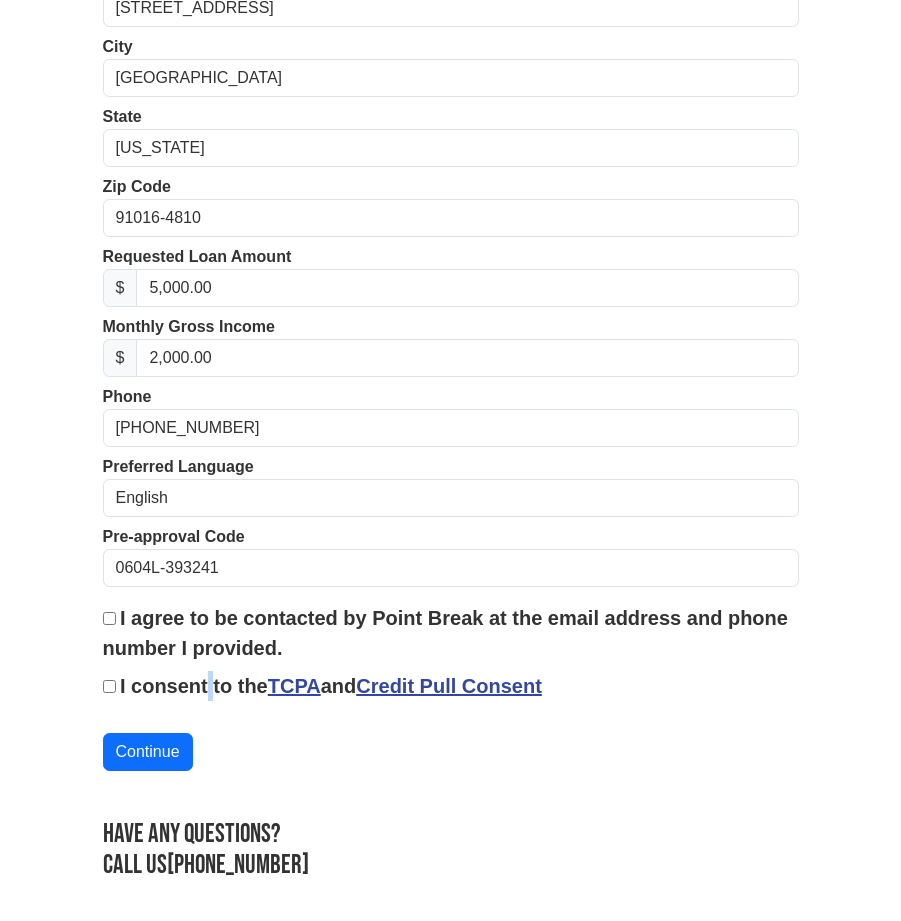 drag, startPoint x: 138, startPoint y: 674, endPoint x: 133, endPoint y: 694, distance: 20.615528 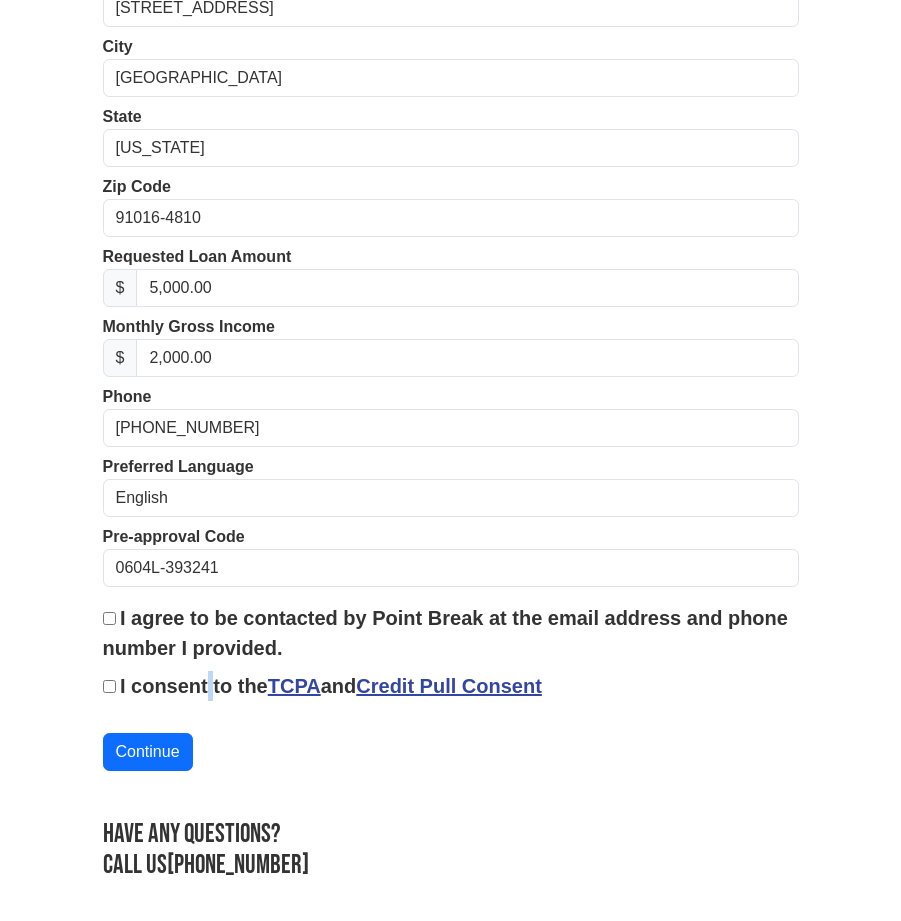 checkbox on "true" 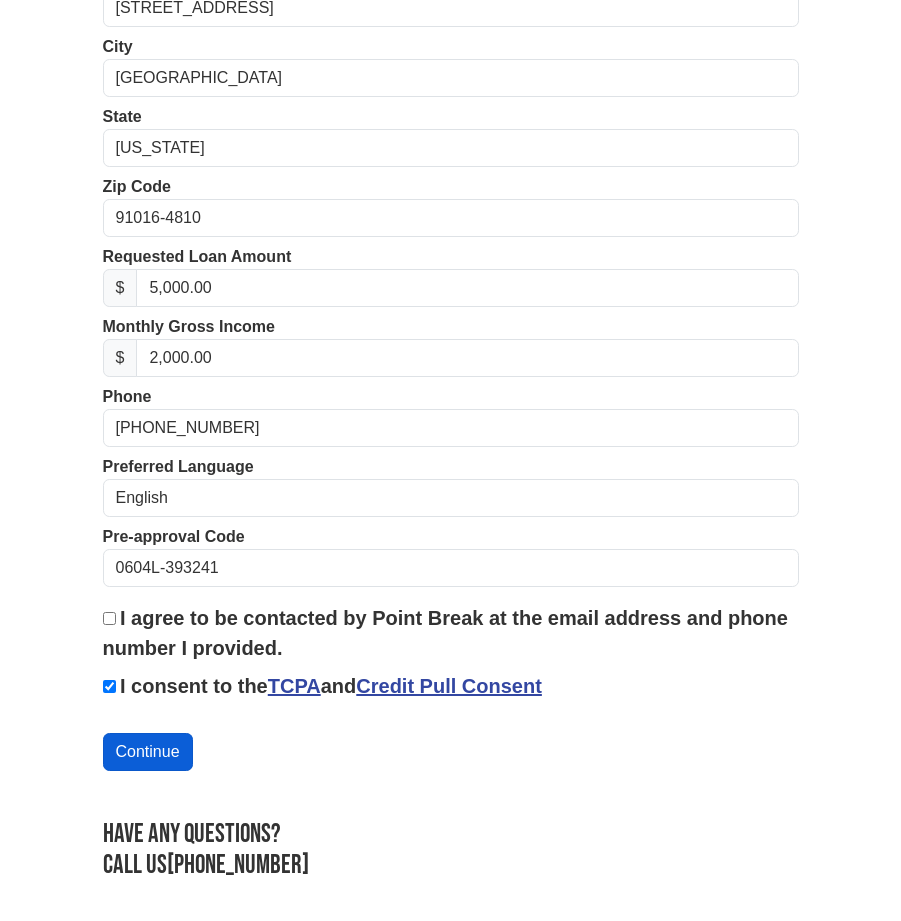 click on "Continue" at bounding box center [148, 752] 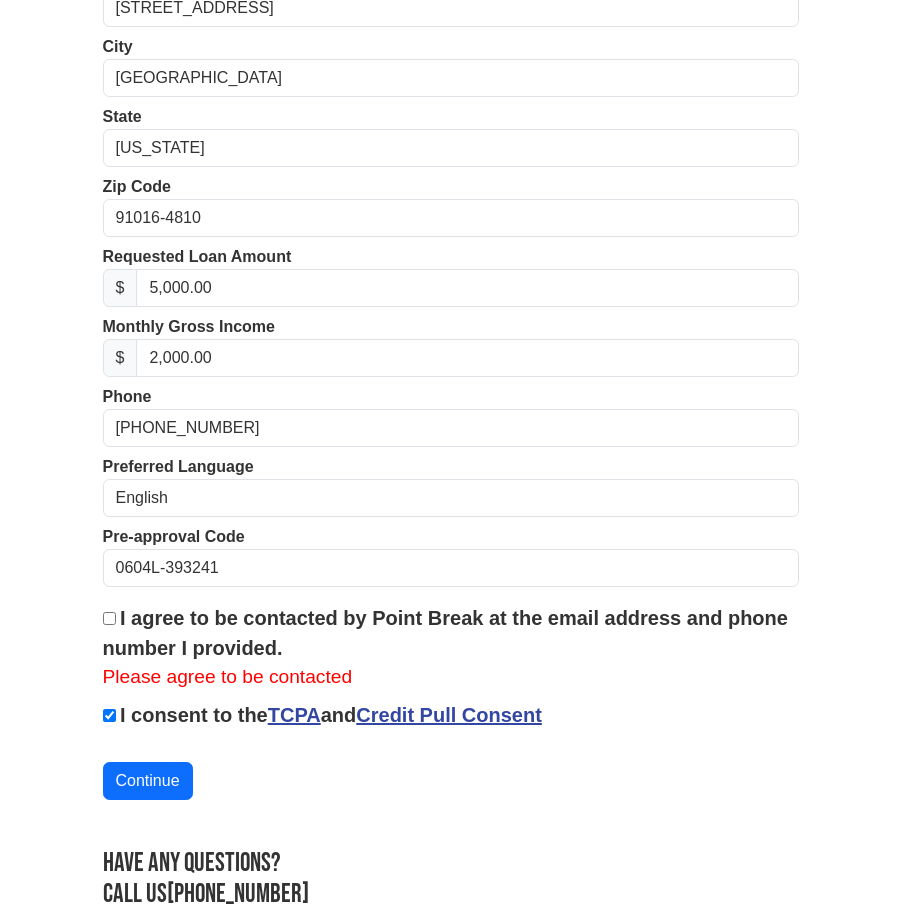 drag, startPoint x: 144, startPoint y: 601, endPoint x: 132, endPoint y: 736, distance: 135.53229 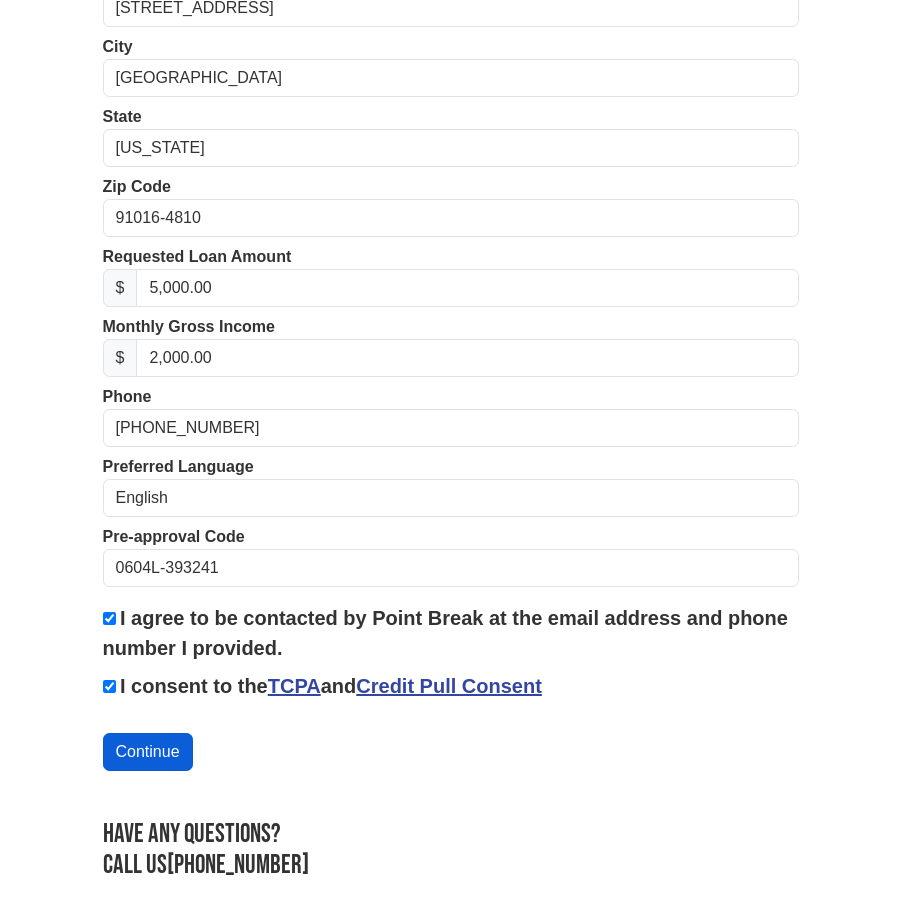 click on "Continue" at bounding box center (148, 752) 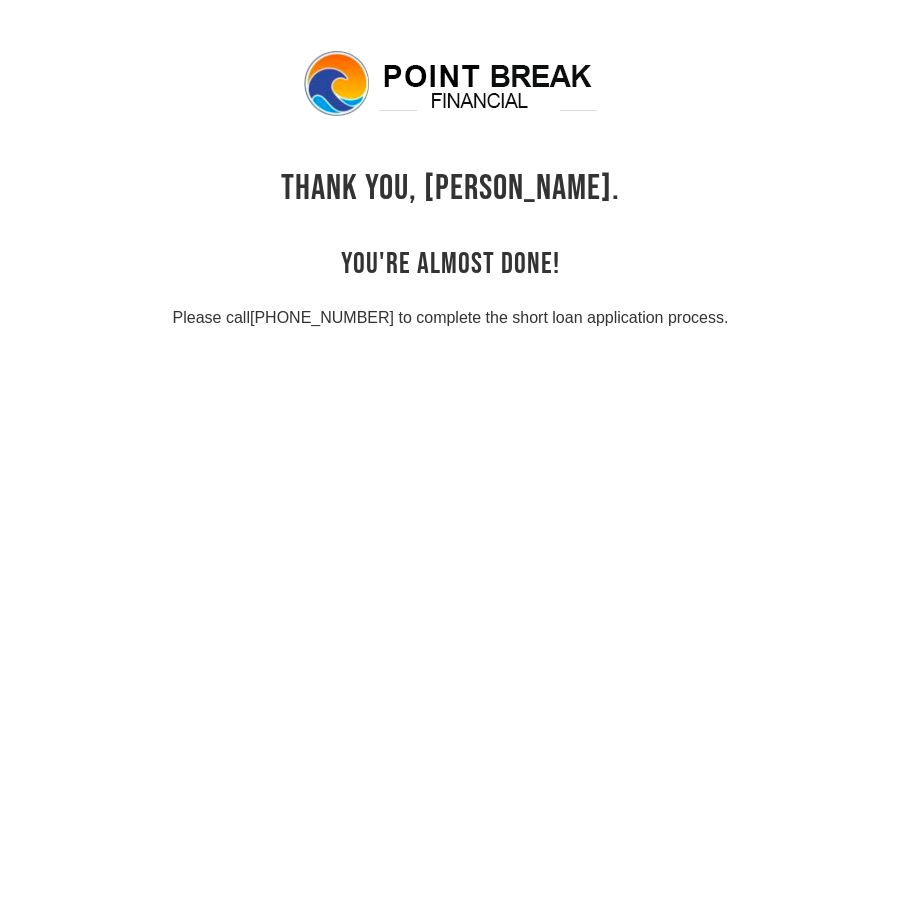 scroll, scrollTop: 0, scrollLeft: 0, axis: both 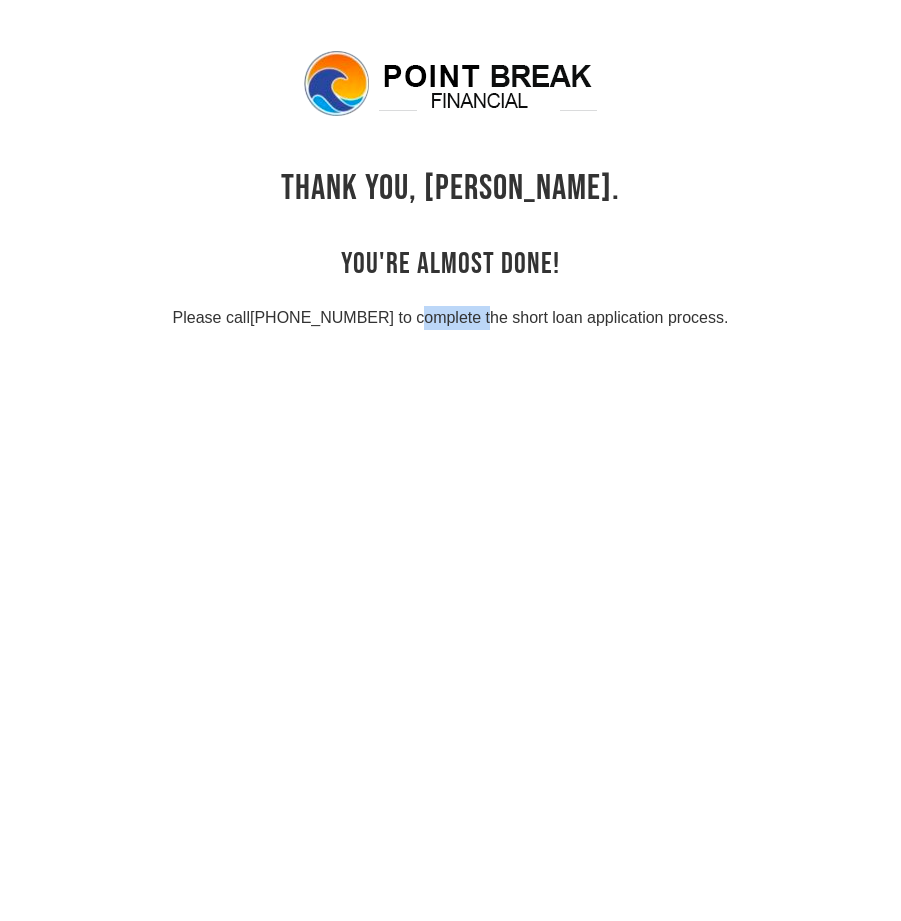 click on "THANK YOU, Nathaniel.
YOU'RE ALMOST DONE!
Please call   (855) 202-9500 to complete the short loan application process." at bounding box center (450, 508) 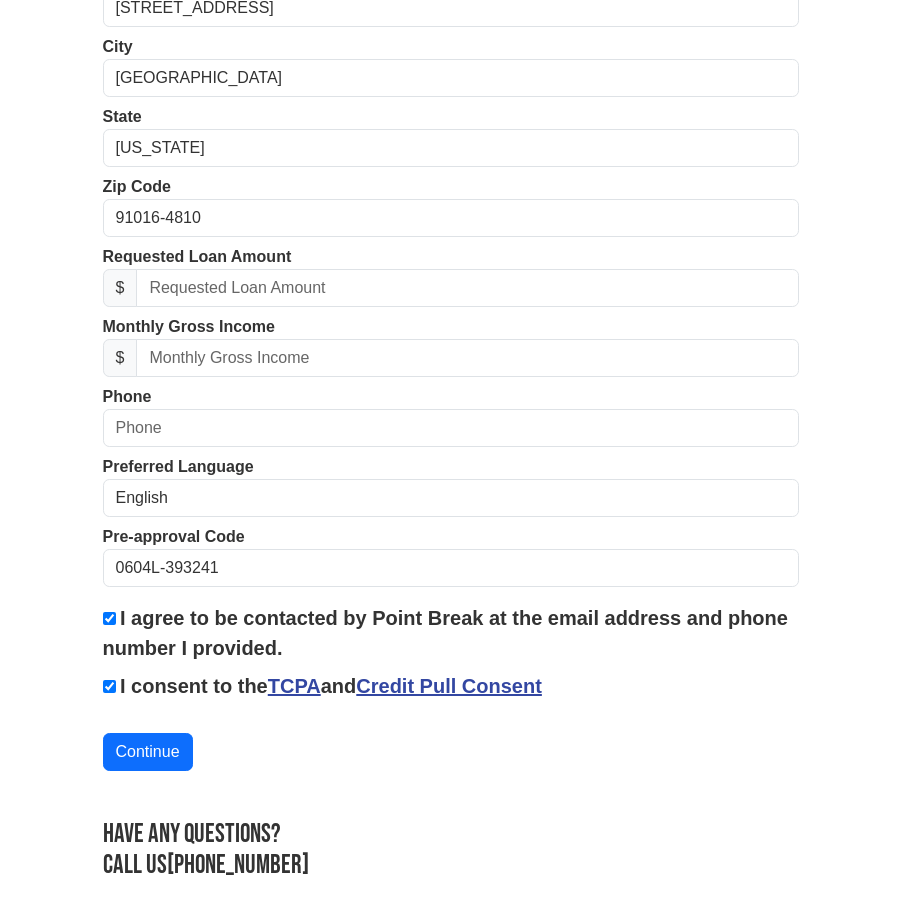scroll, scrollTop: 509, scrollLeft: 0, axis: vertical 